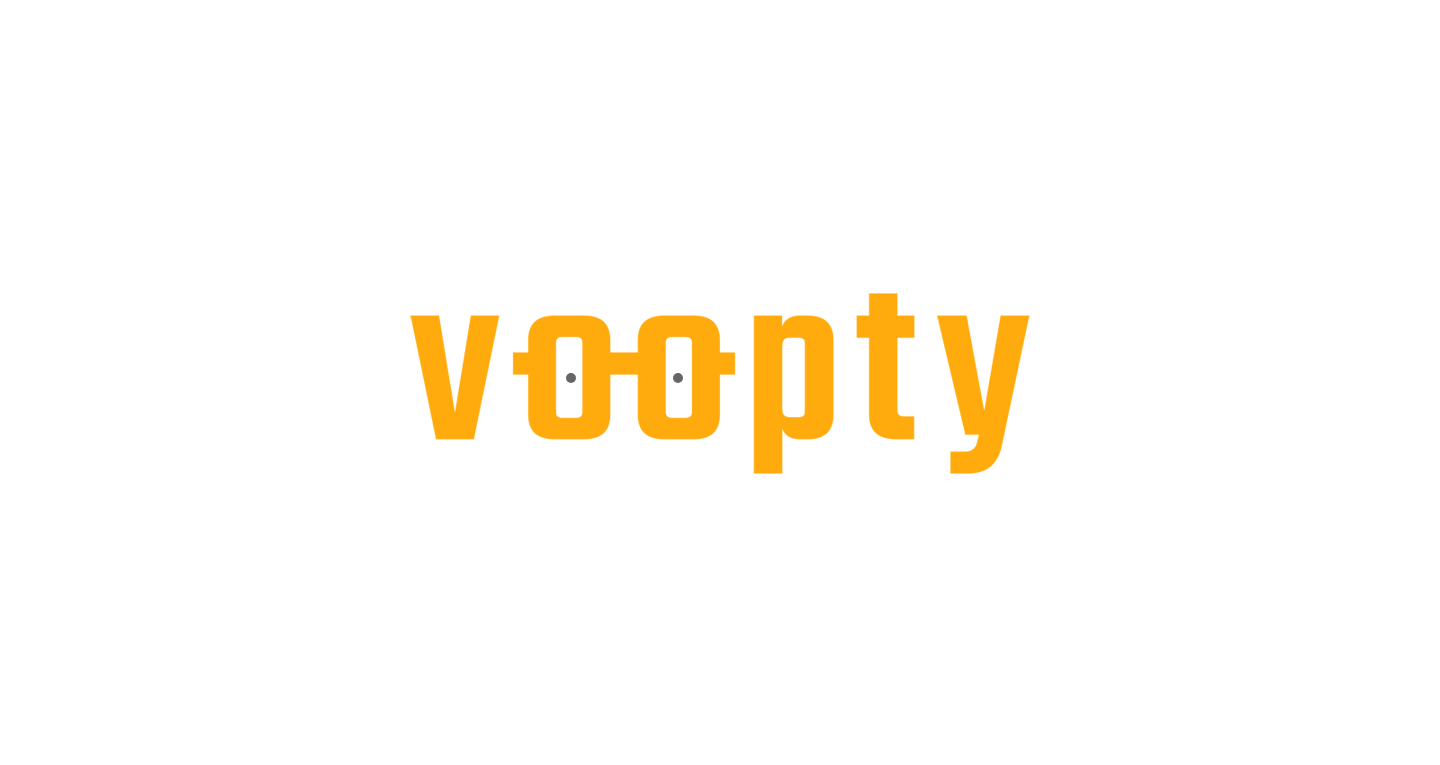 scroll, scrollTop: 0, scrollLeft: 0, axis: both 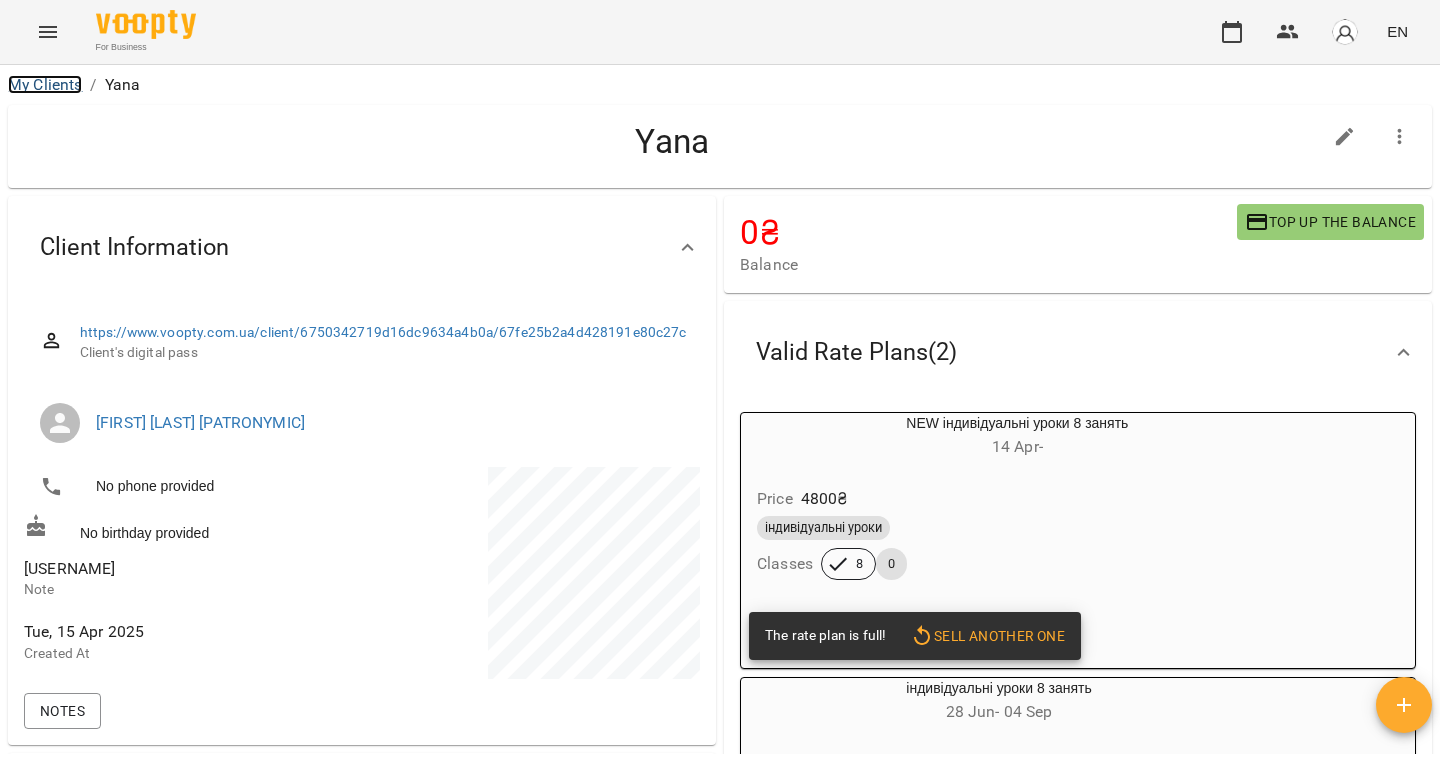 click on "My Clients" at bounding box center [45, 84] 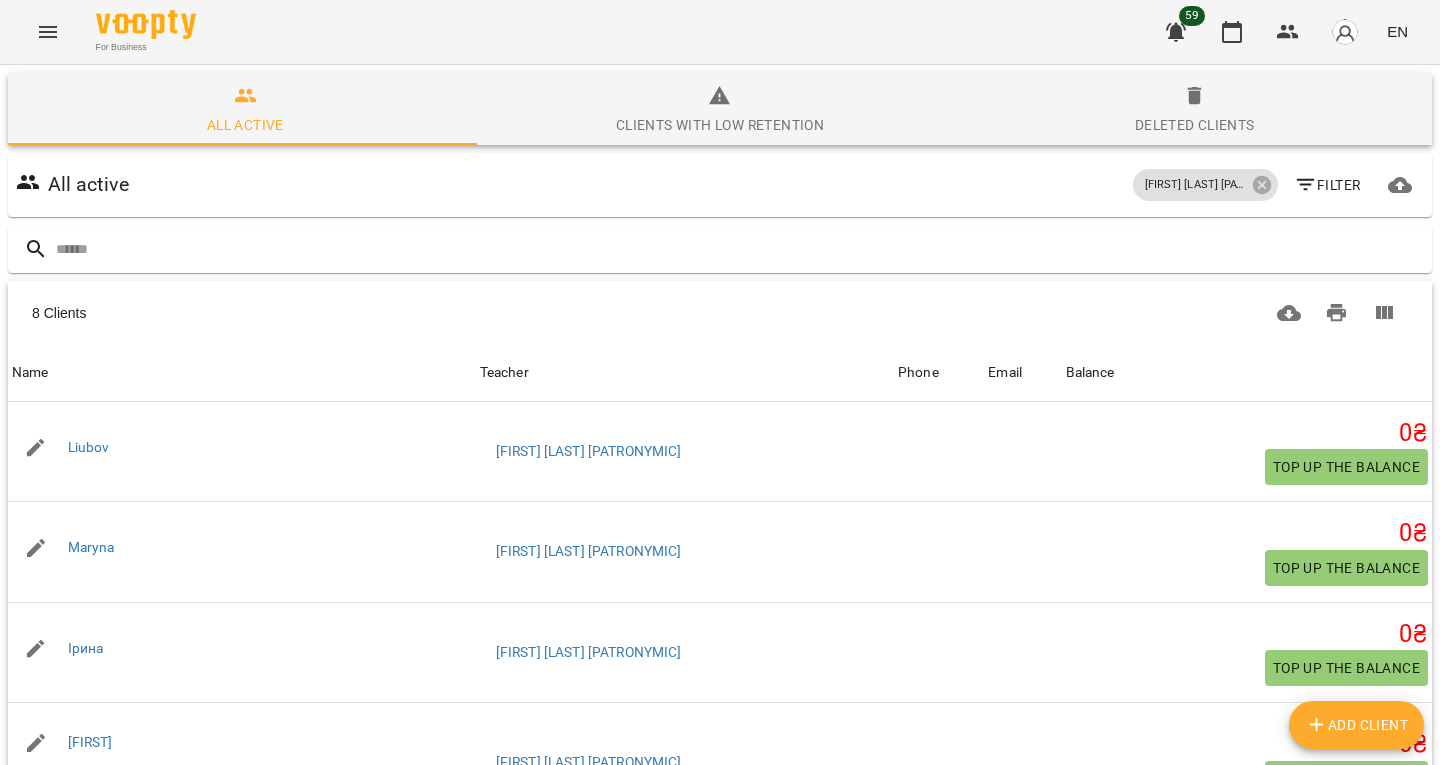 click on "Filter" at bounding box center [1327, 185] 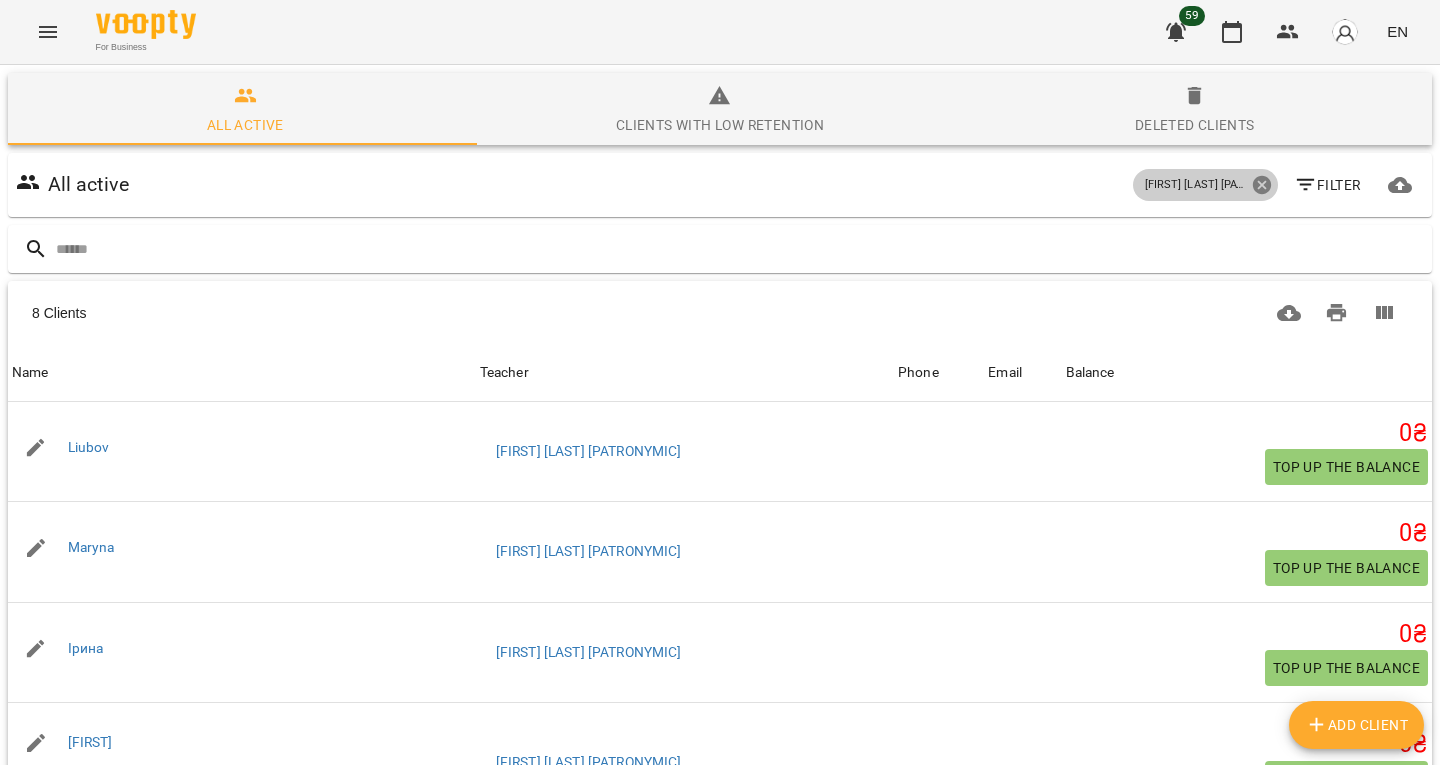 click 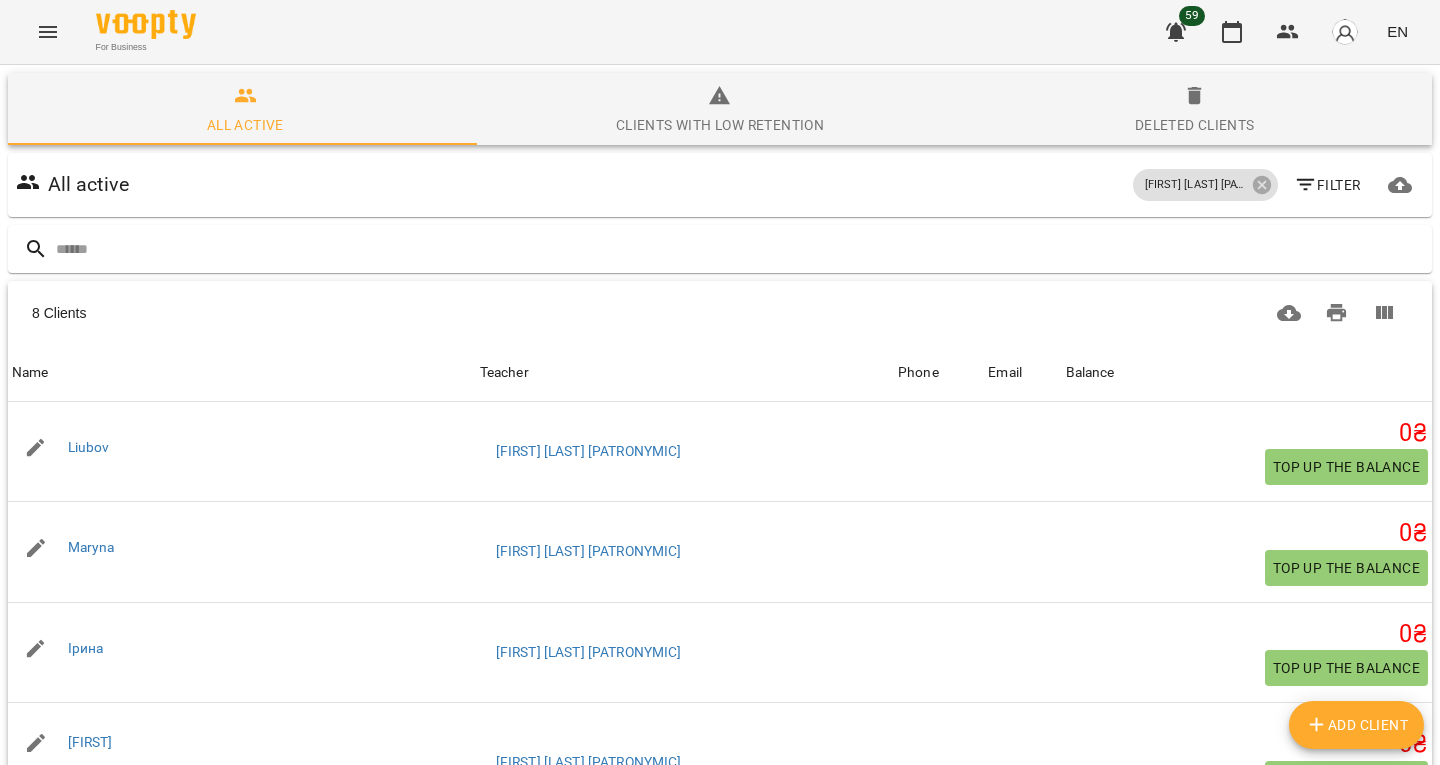 click 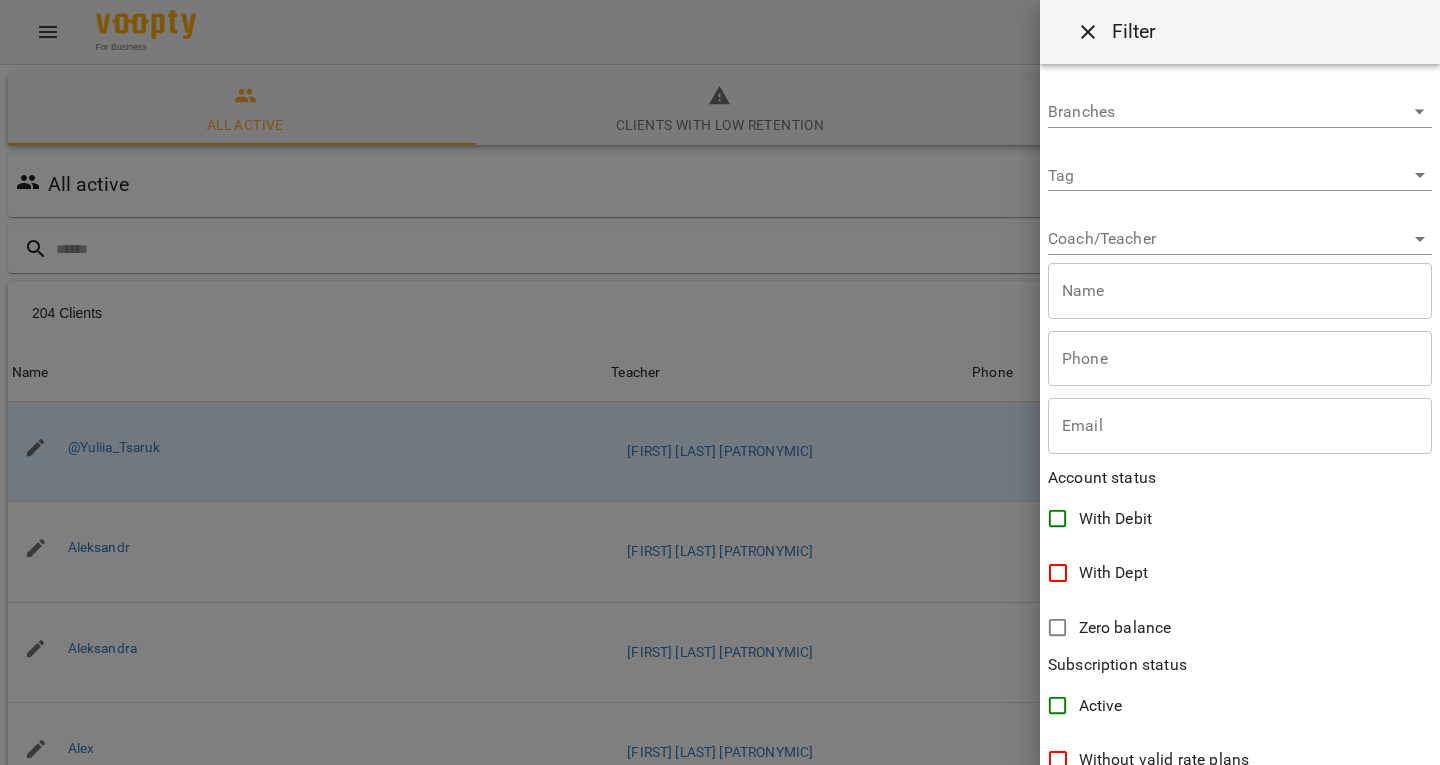 click on "For Business 59 EN All active Clients with low retention Deleted clients All active Filter 204 Clients 204 Clients Name Teacher Phone Email Balance Name [USERNAME] Teacher [FIRST] [LAST] [PATRONYMIC] Phone Email Balance 0 ₴ Top up the balance Name [FIRST] Teacher [FIRST] [LAST] [PATRONYMIC] Phone Email Balance 0 ₴ Top up the balance Name [FIRST] Teacher [FIRST] [LAST] [PATRONYMIC] Phone Email Balance 0 ₴ Top up the balance Name [FIRST] Teacher [FIRST] [LAST] [PATRONYMIC] Phone Email Balance 0 ₴ Top up the balance Name [FIRST] Teacher [FIRST] [LAST] [PATRONYMIC] Phone Email Balance 0 ₴ Top up the balance Name [FIRST] Teacher [FIRST] [LAST] [PATRONYMIC] Phone Email Balance 0 ₴ Top up the balance Name [FIRST] Teacher [FIRST] [LAST] [PATRONYMIC] Phone" at bounding box center [720, 522] 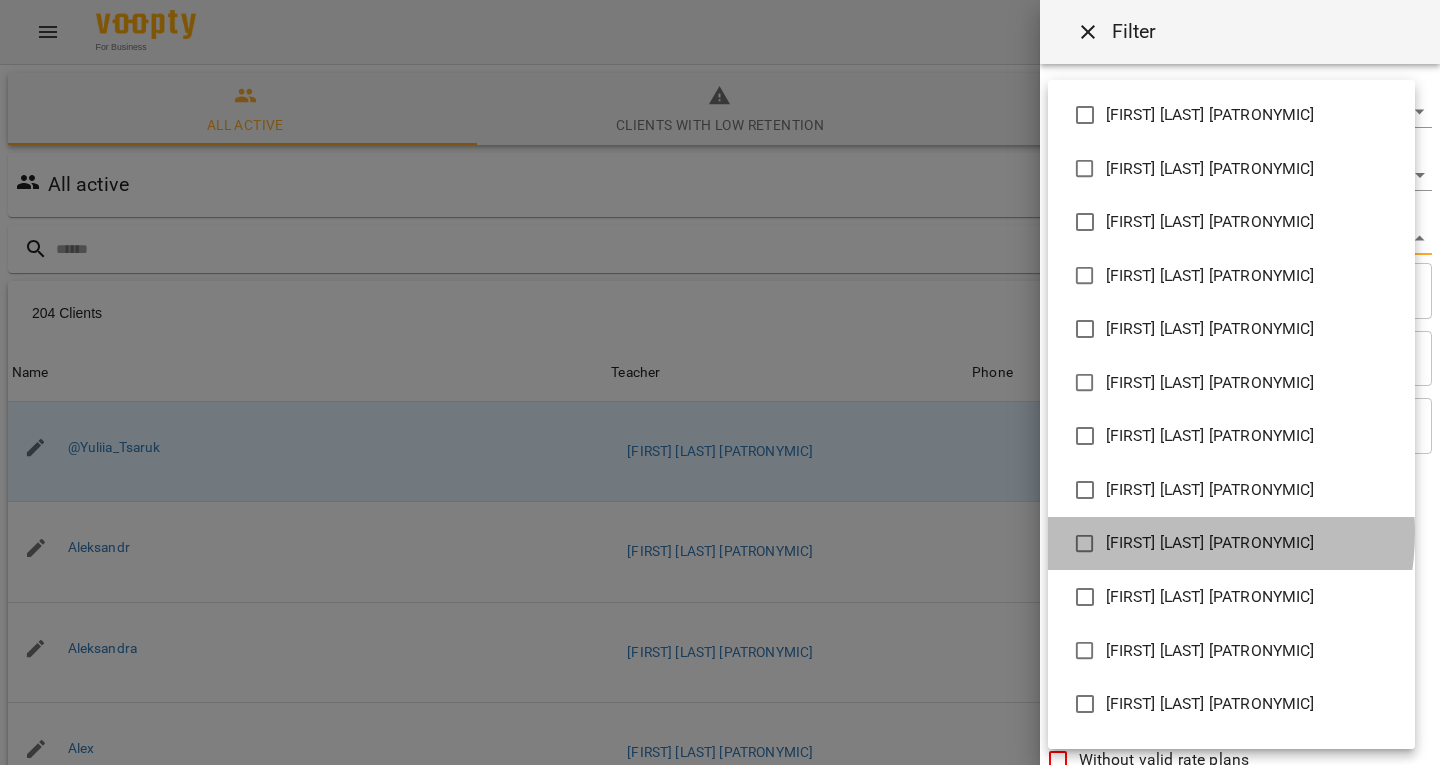 click on "[FIRST] [LAST] [PATRONYMIC]" at bounding box center [1210, 543] 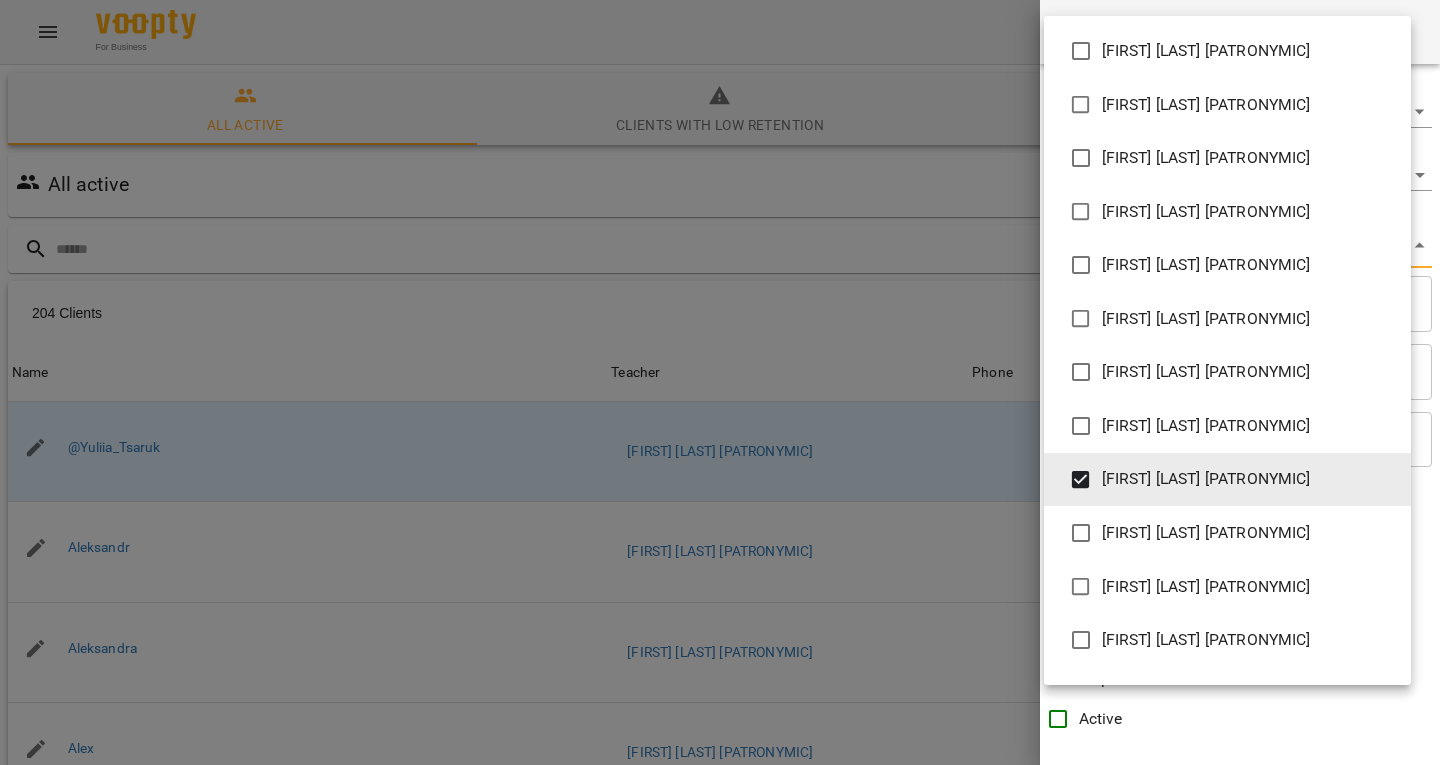 click at bounding box center (720, 382) 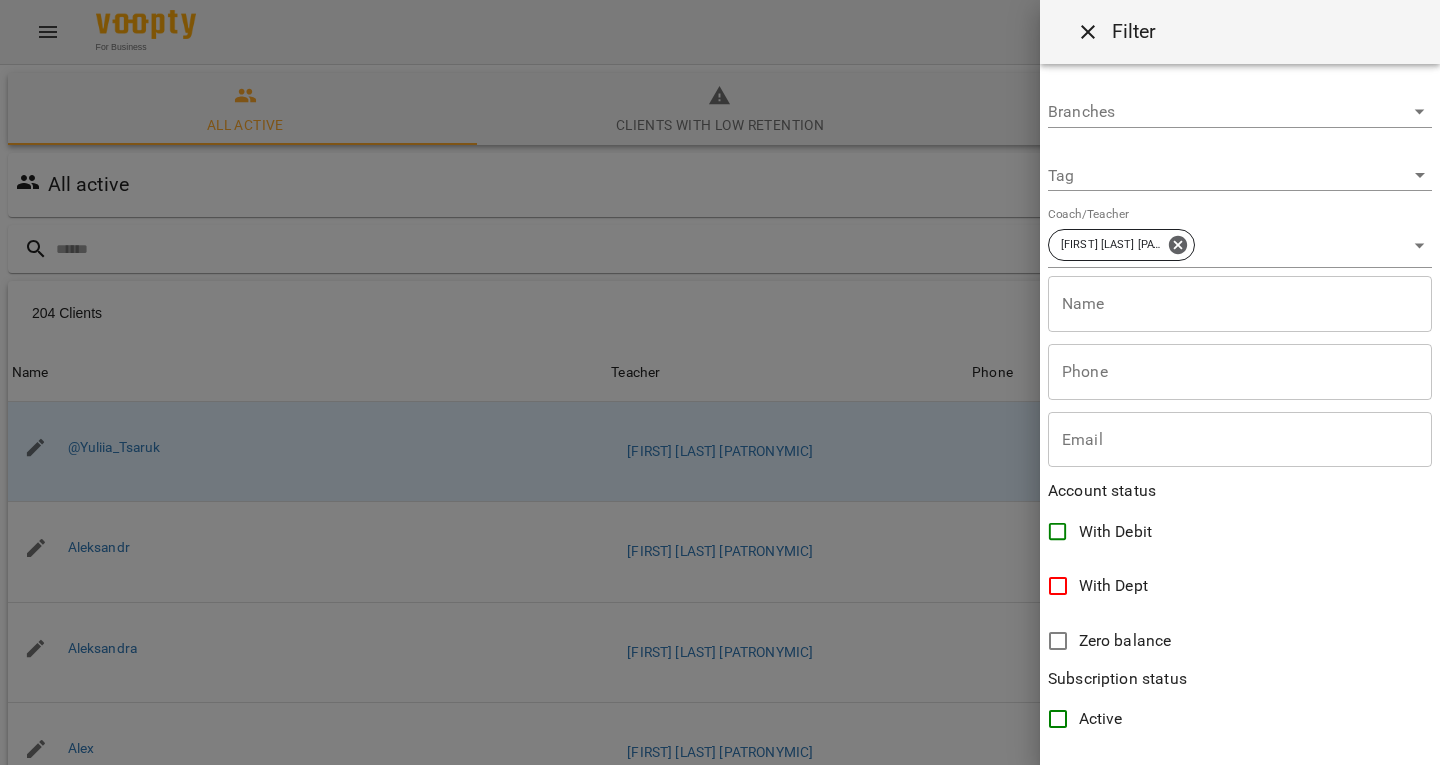 click at bounding box center [720, 382] 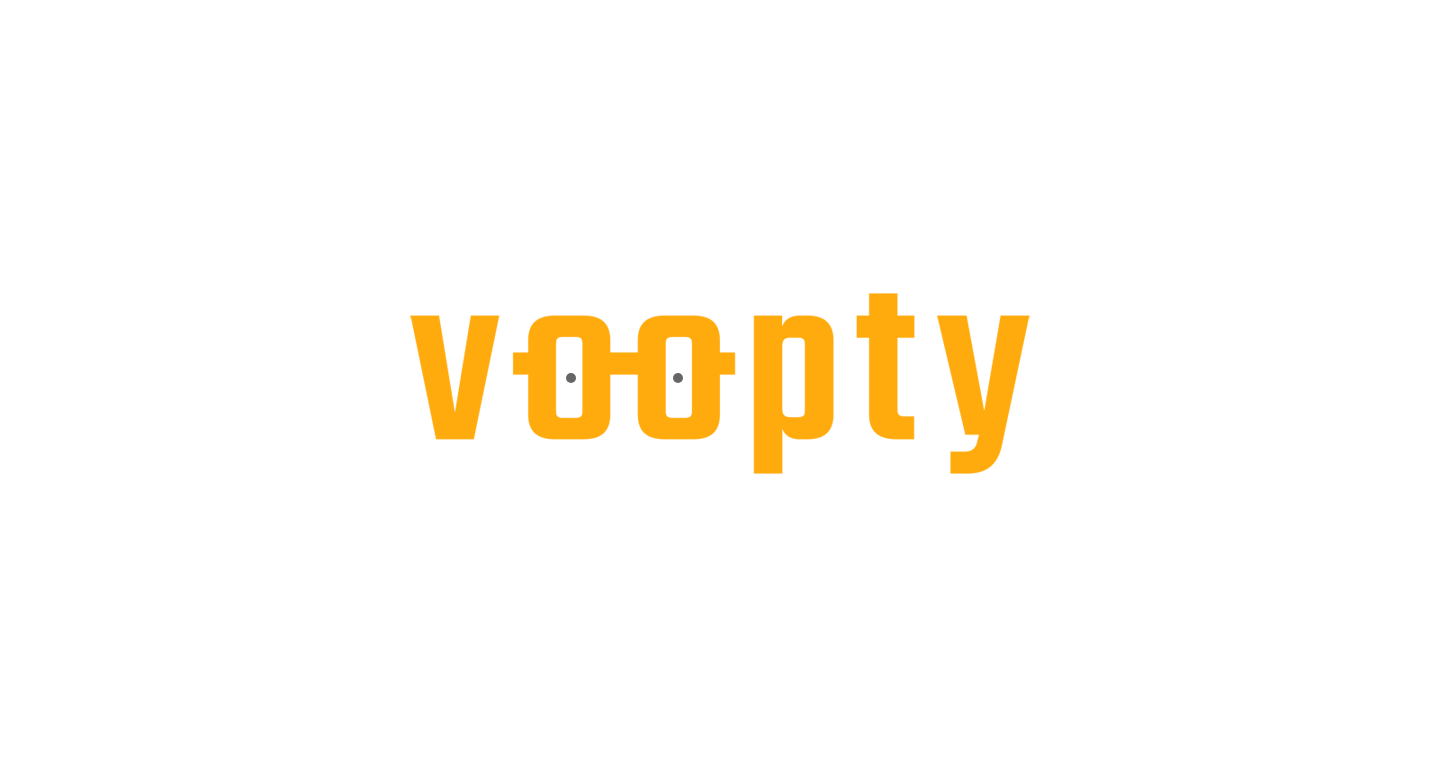scroll, scrollTop: 0, scrollLeft: 0, axis: both 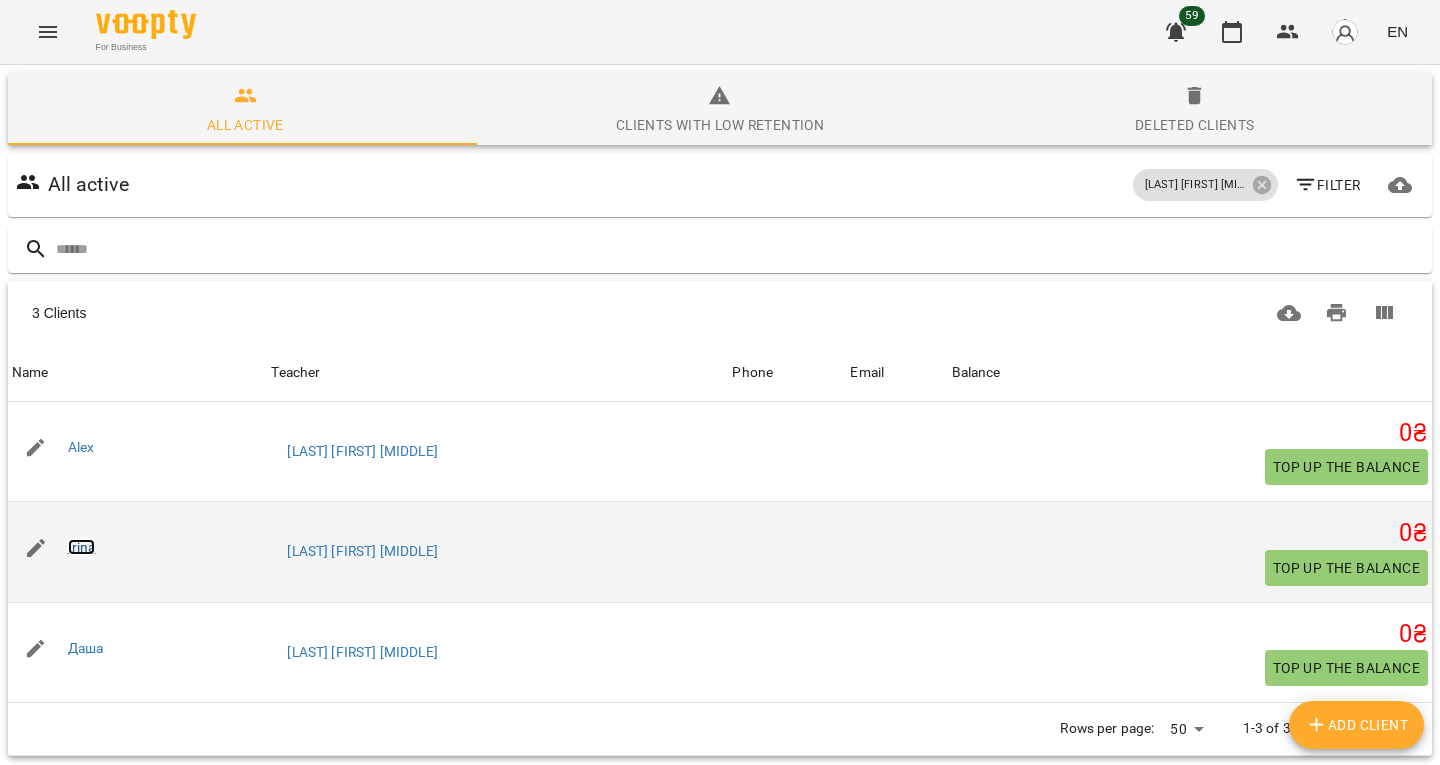 click on "Irina" at bounding box center (82, 547) 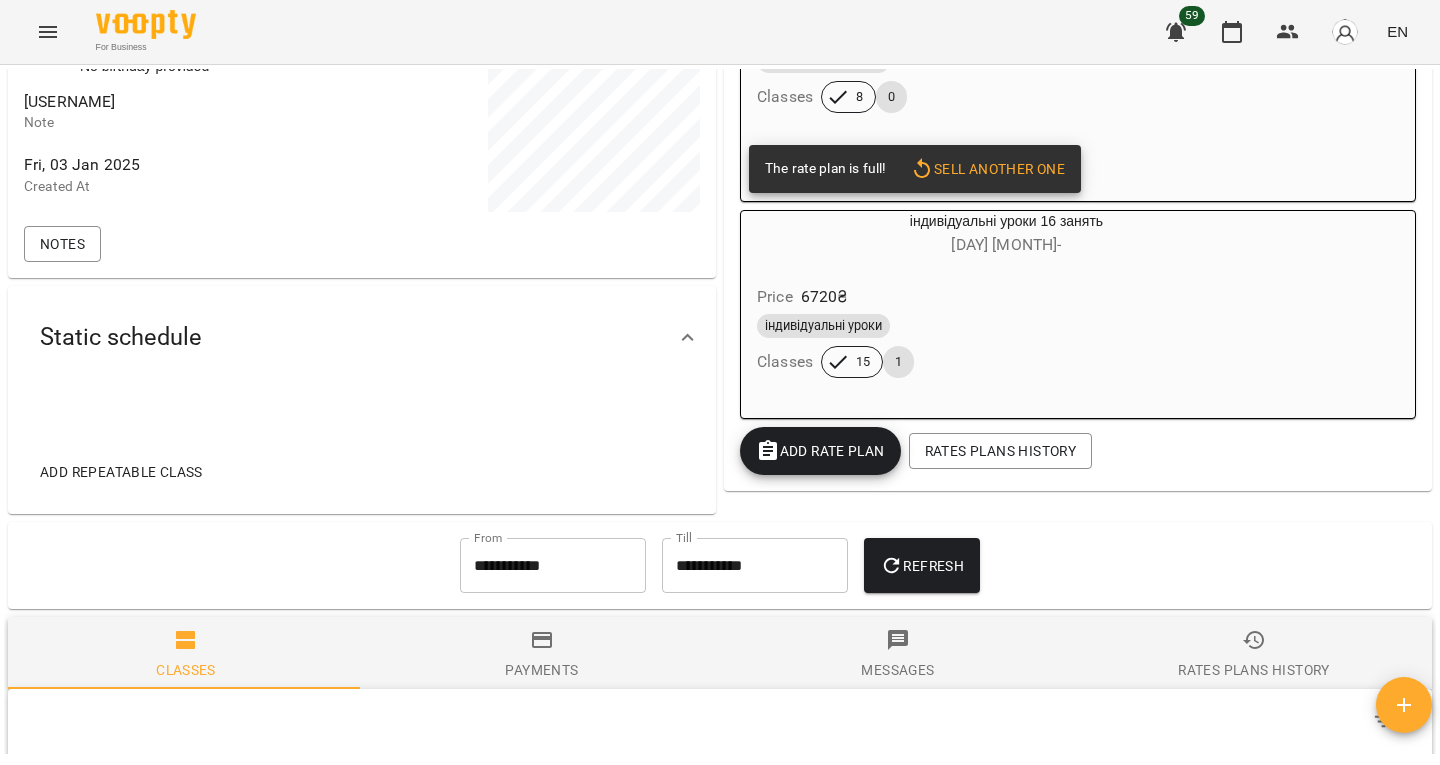 scroll, scrollTop: 466, scrollLeft: 0, axis: vertical 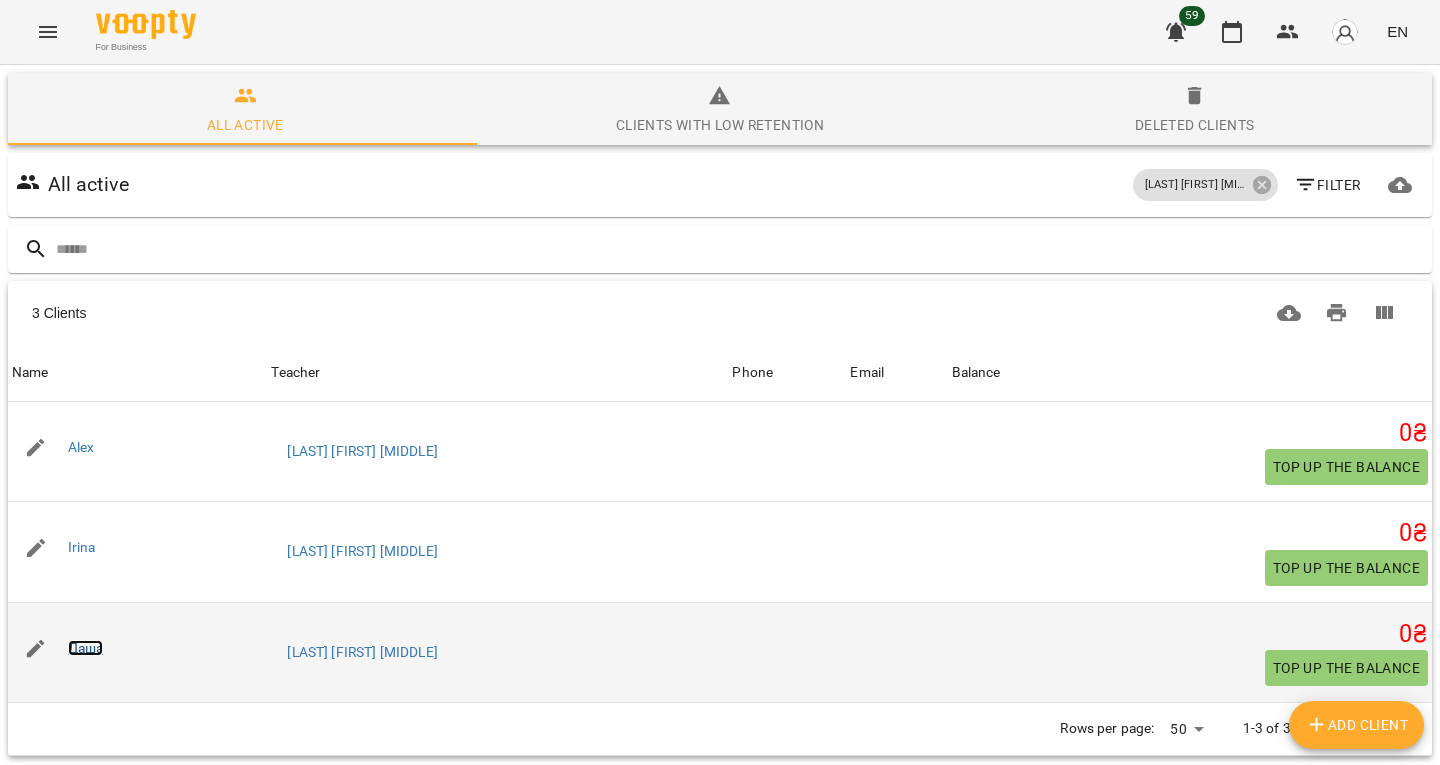 click on "Даша" at bounding box center [86, 648] 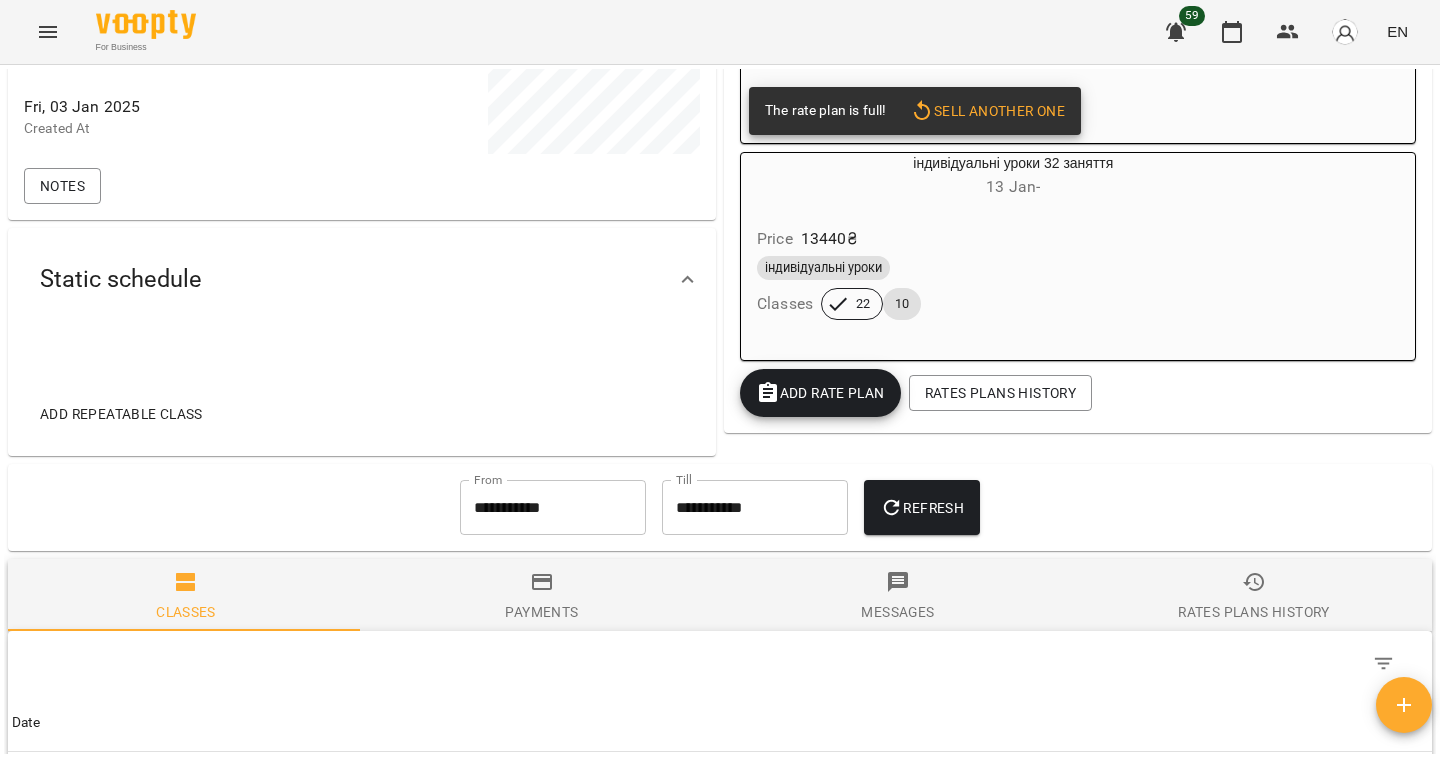 scroll, scrollTop: 530, scrollLeft: 0, axis: vertical 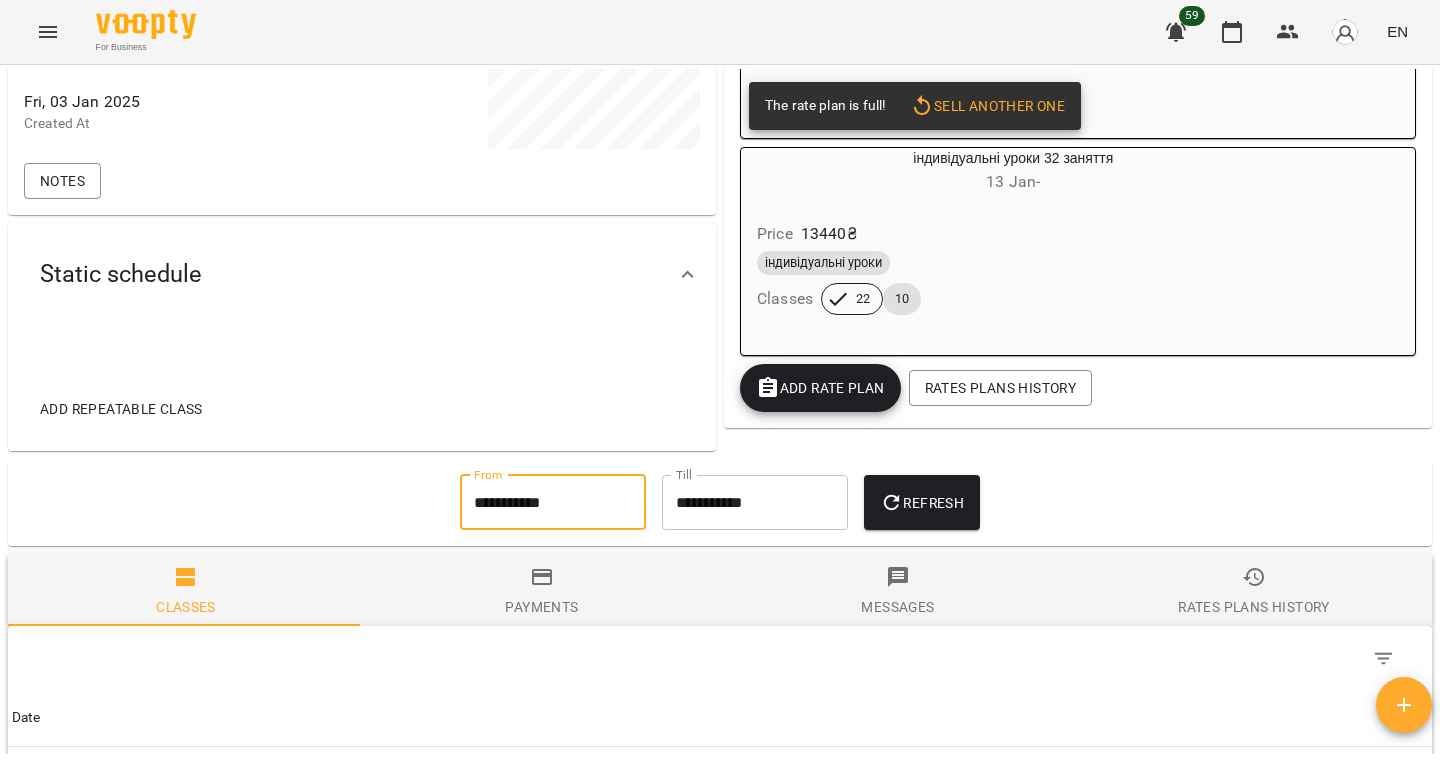 click on "**********" at bounding box center [553, 503] 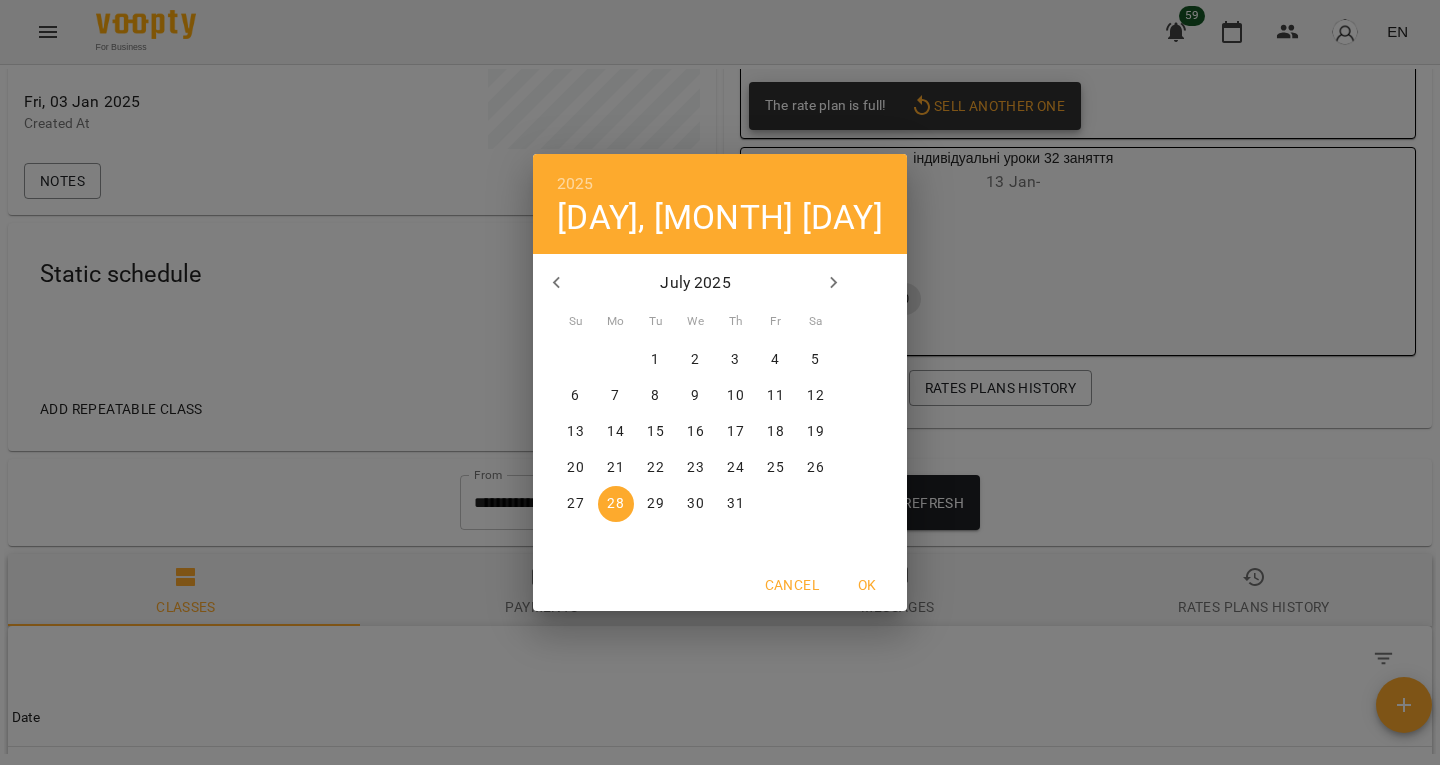 click at bounding box center [557, 283] 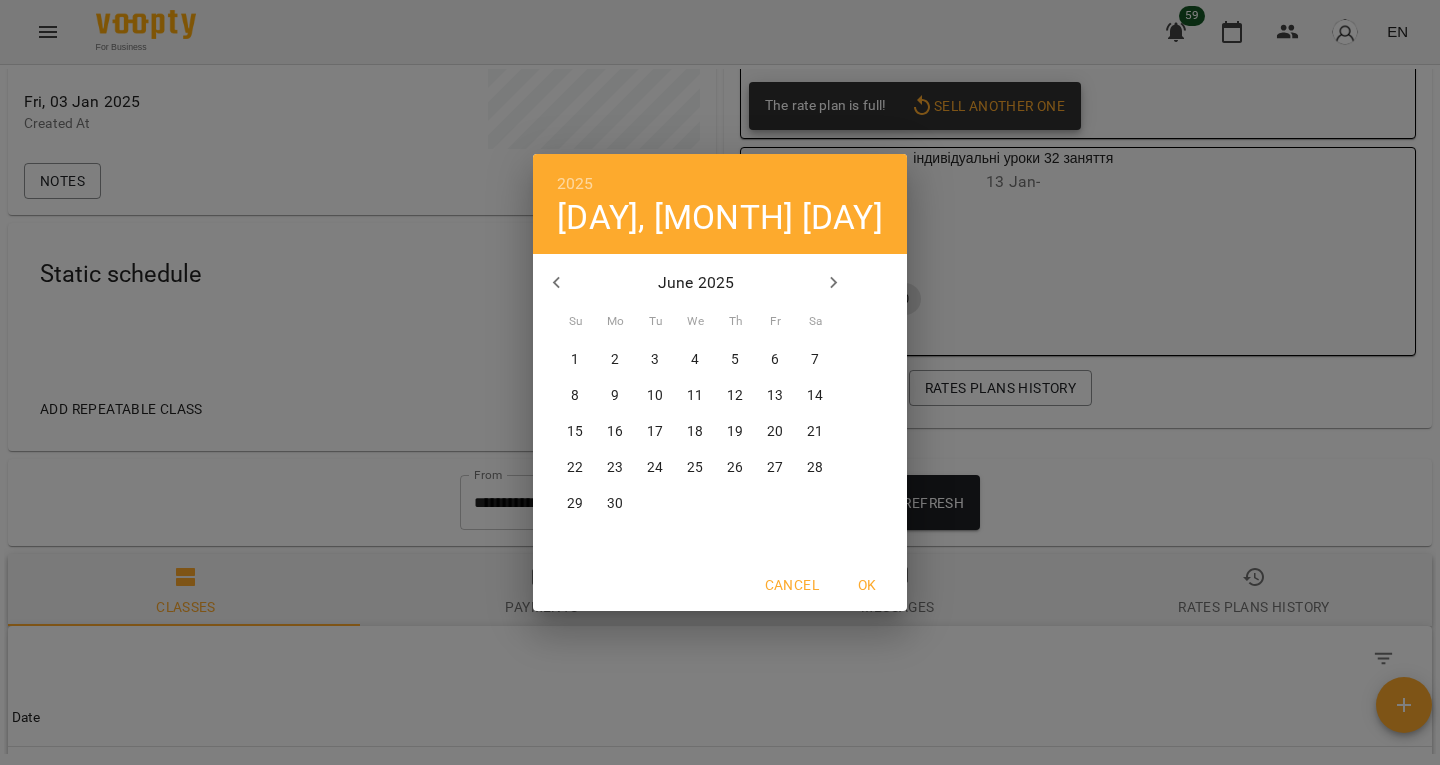 click at bounding box center (557, 283) 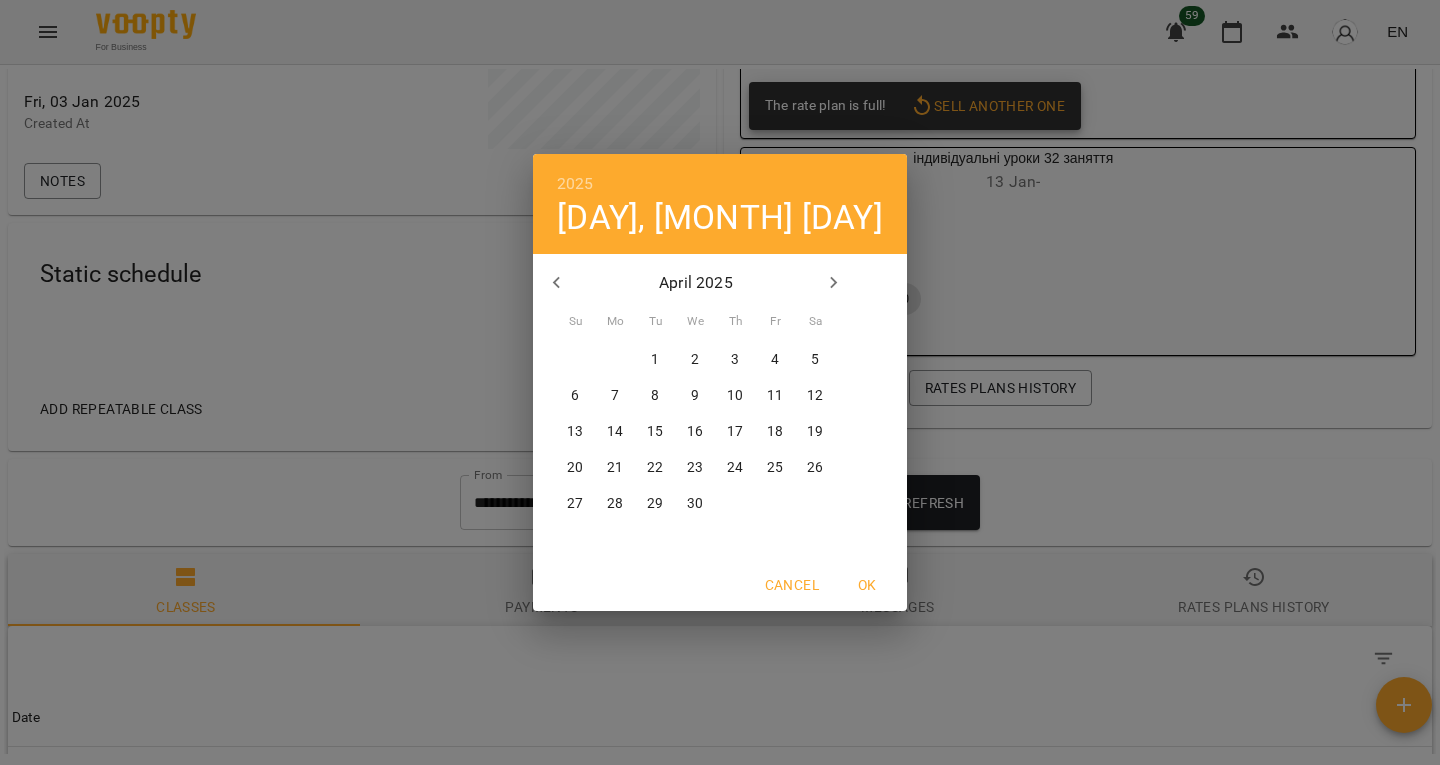 click at bounding box center [557, 283] 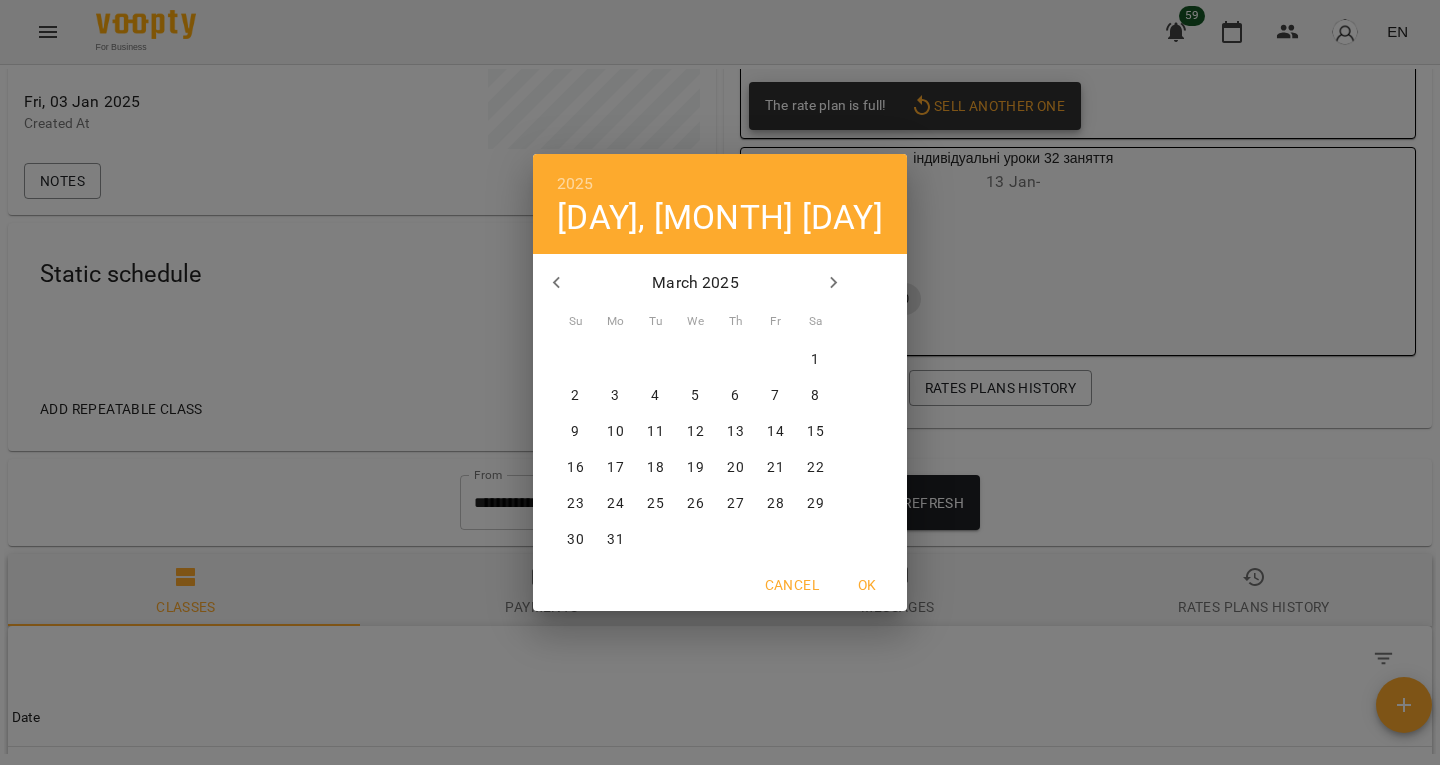 click at bounding box center [557, 283] 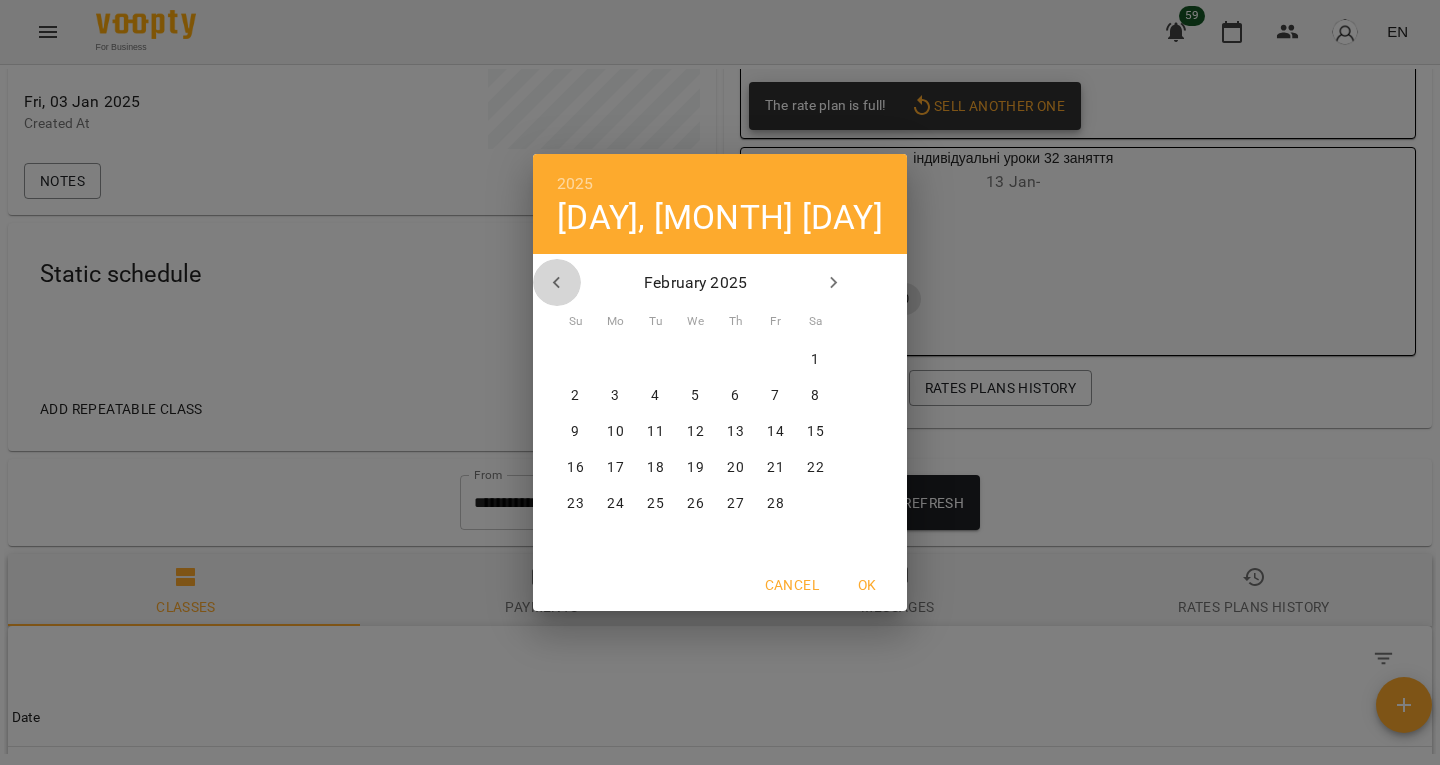 click at bounding box center (557, 283) 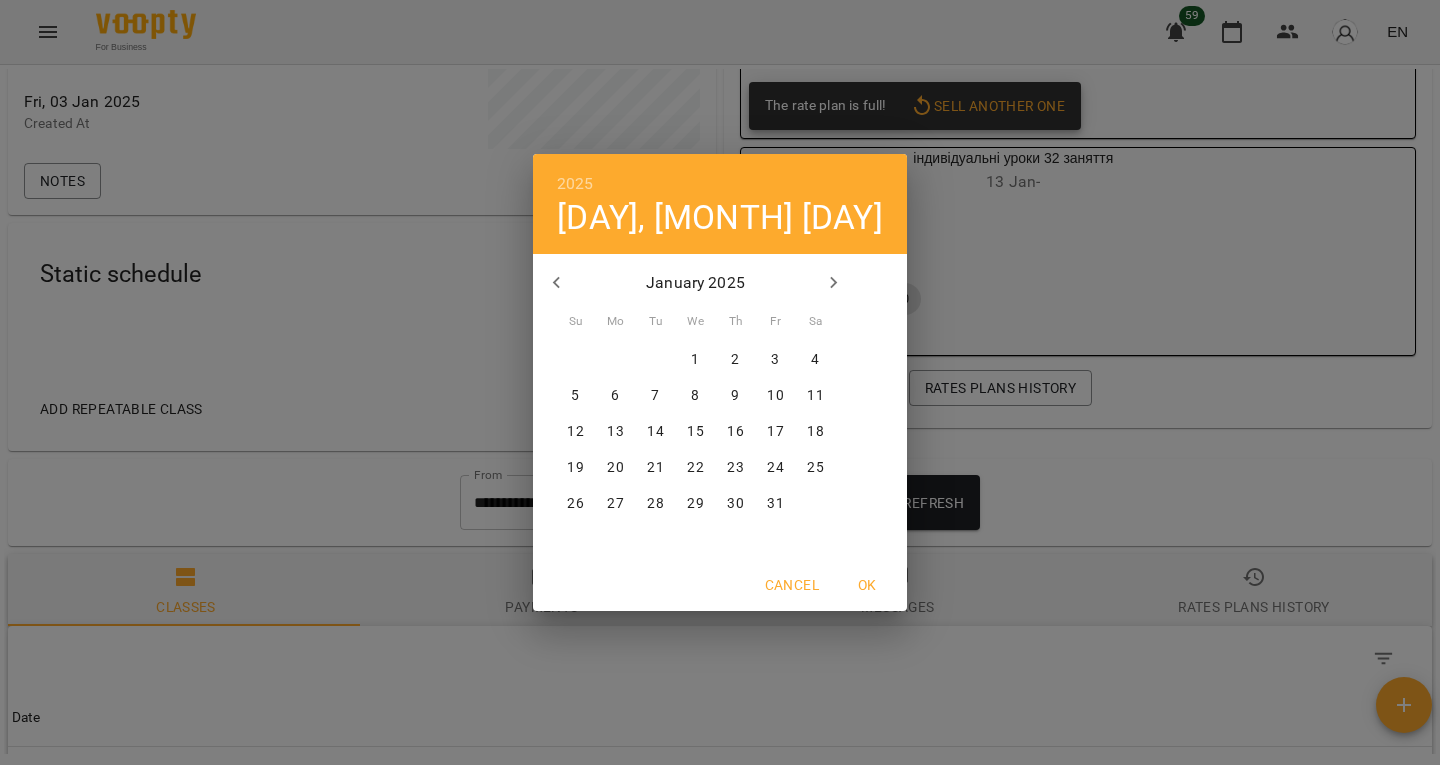 click on "1" at bounding box center [695, 360] 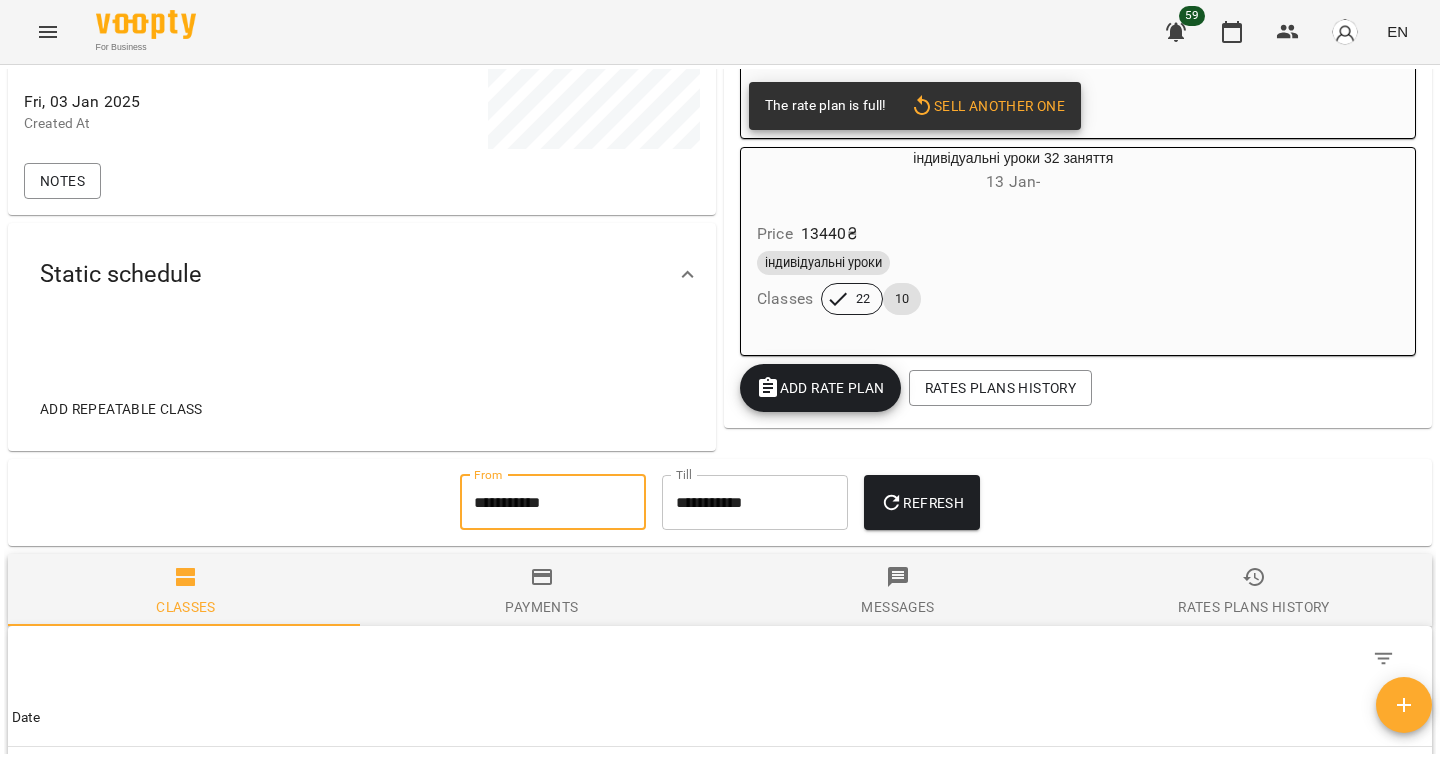 click on "**********" at bounding box center (720, 503) 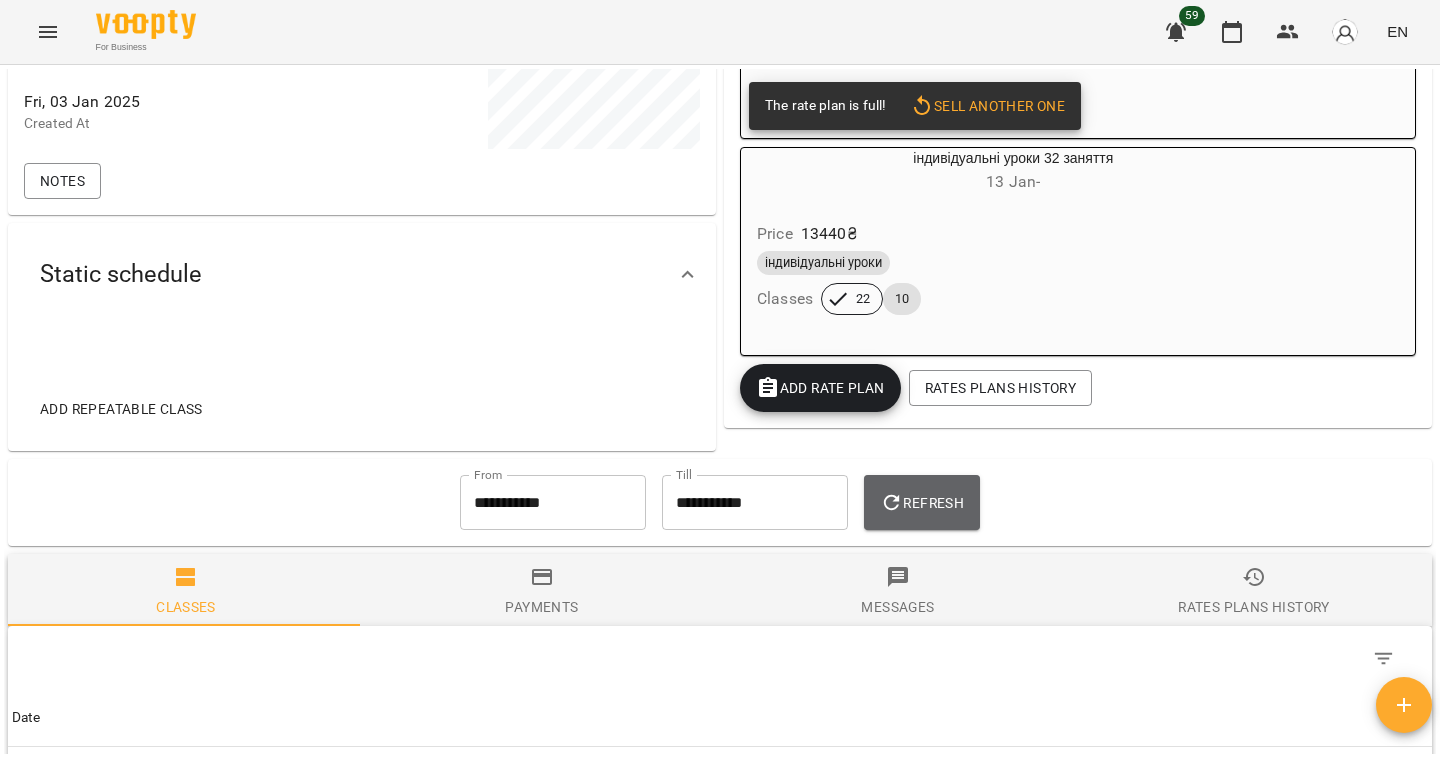 click on "Refresh" at bounding box center [922, 503] 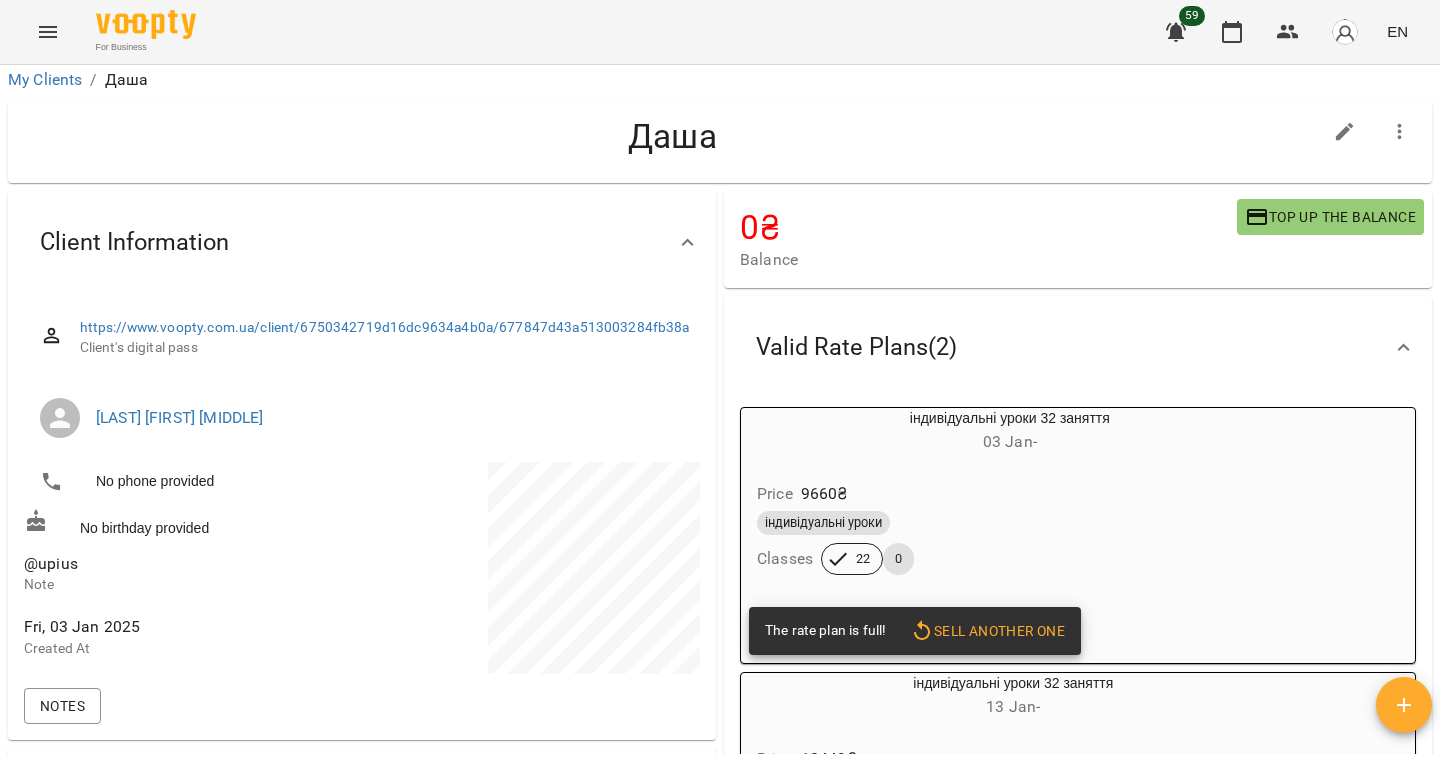 scroll, scrollTop: 0, scrollLeft: 0, axis: both 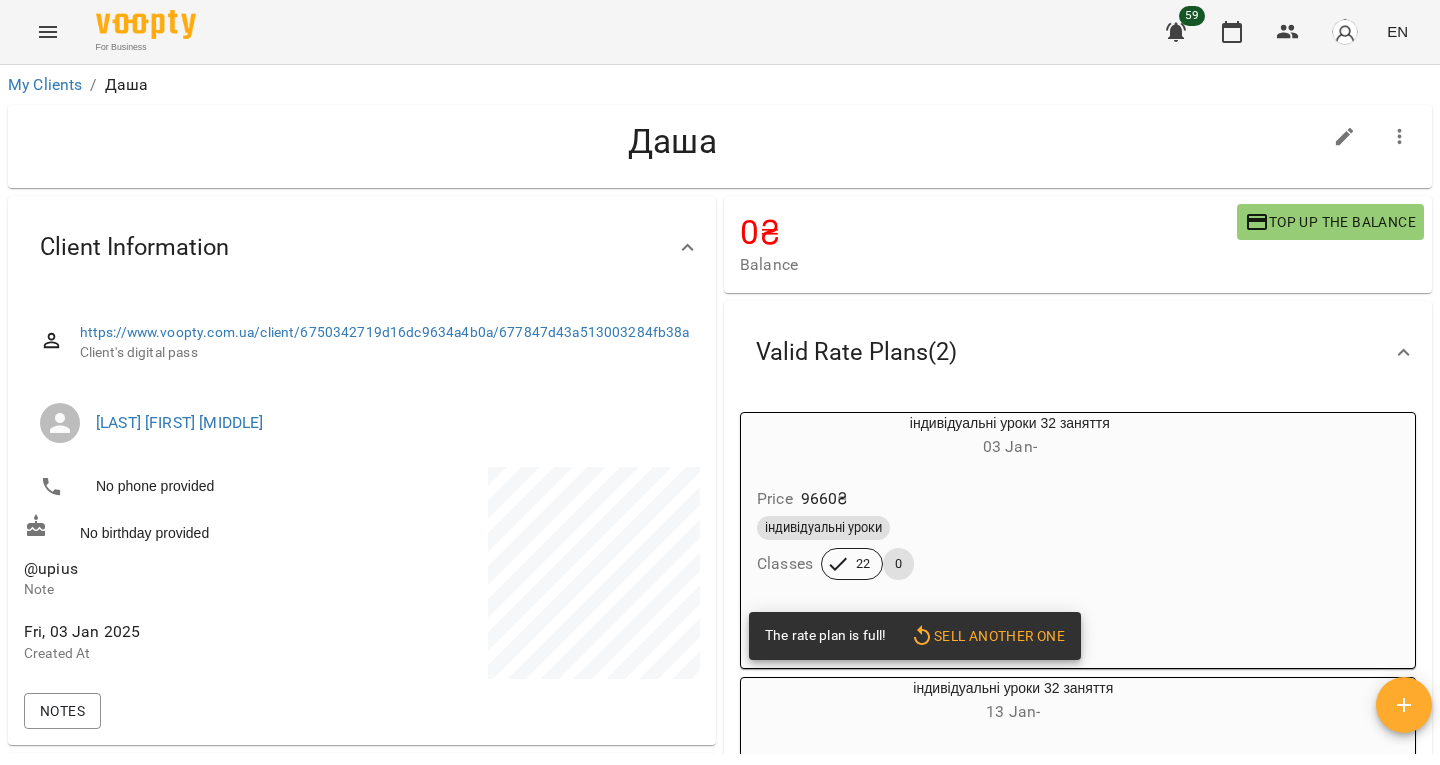 click at bounding box center (48, 32) 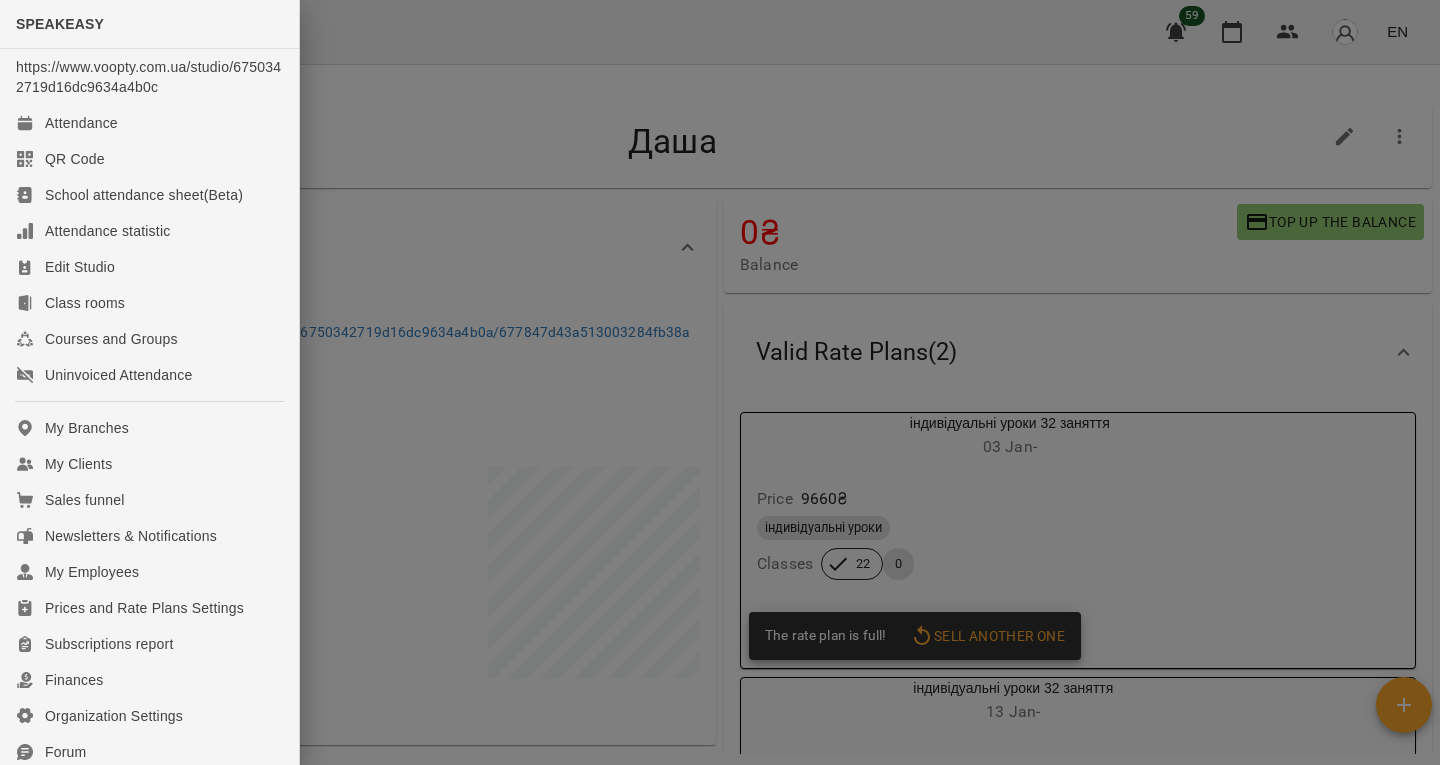 click at bounding box center (720, 382) 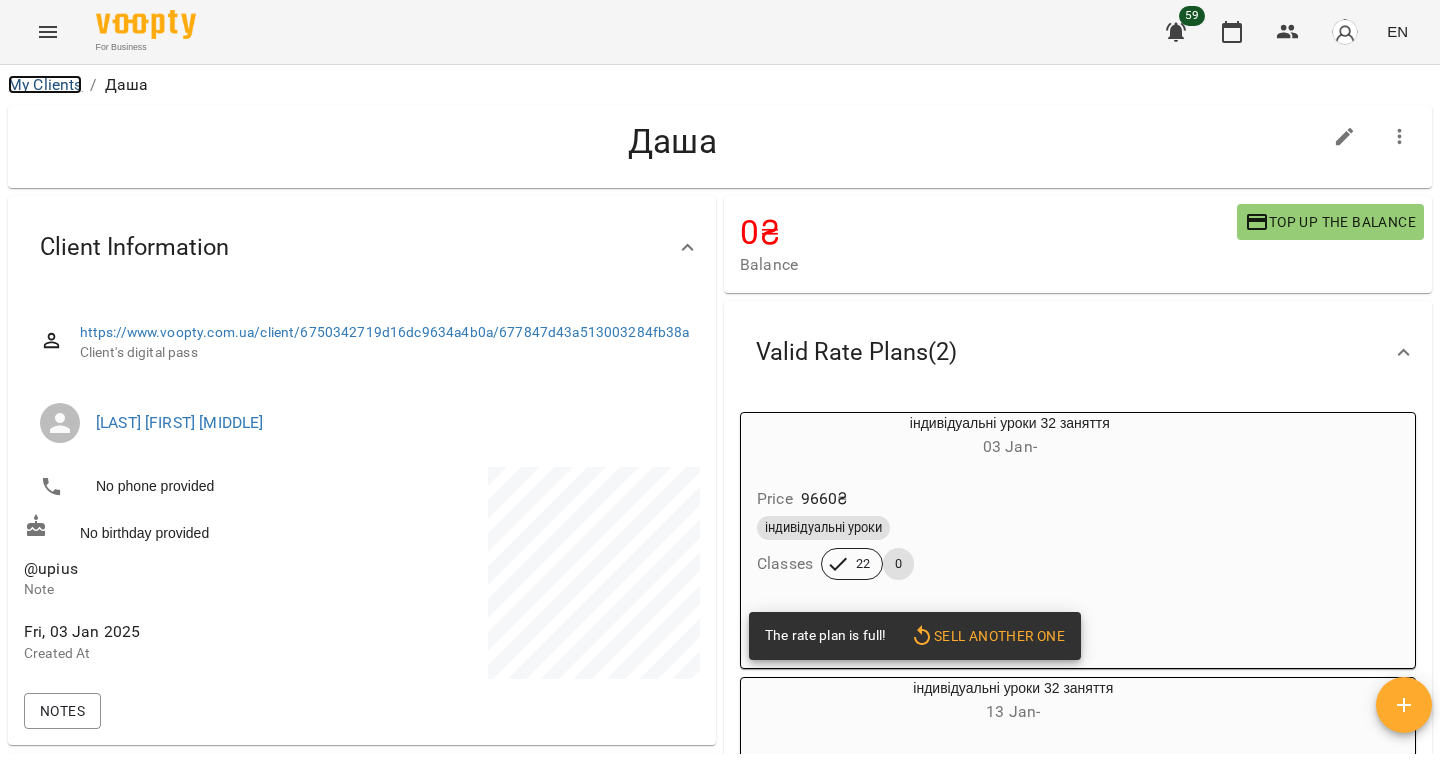 click on "My Clients" at bounding box center [45, 84] 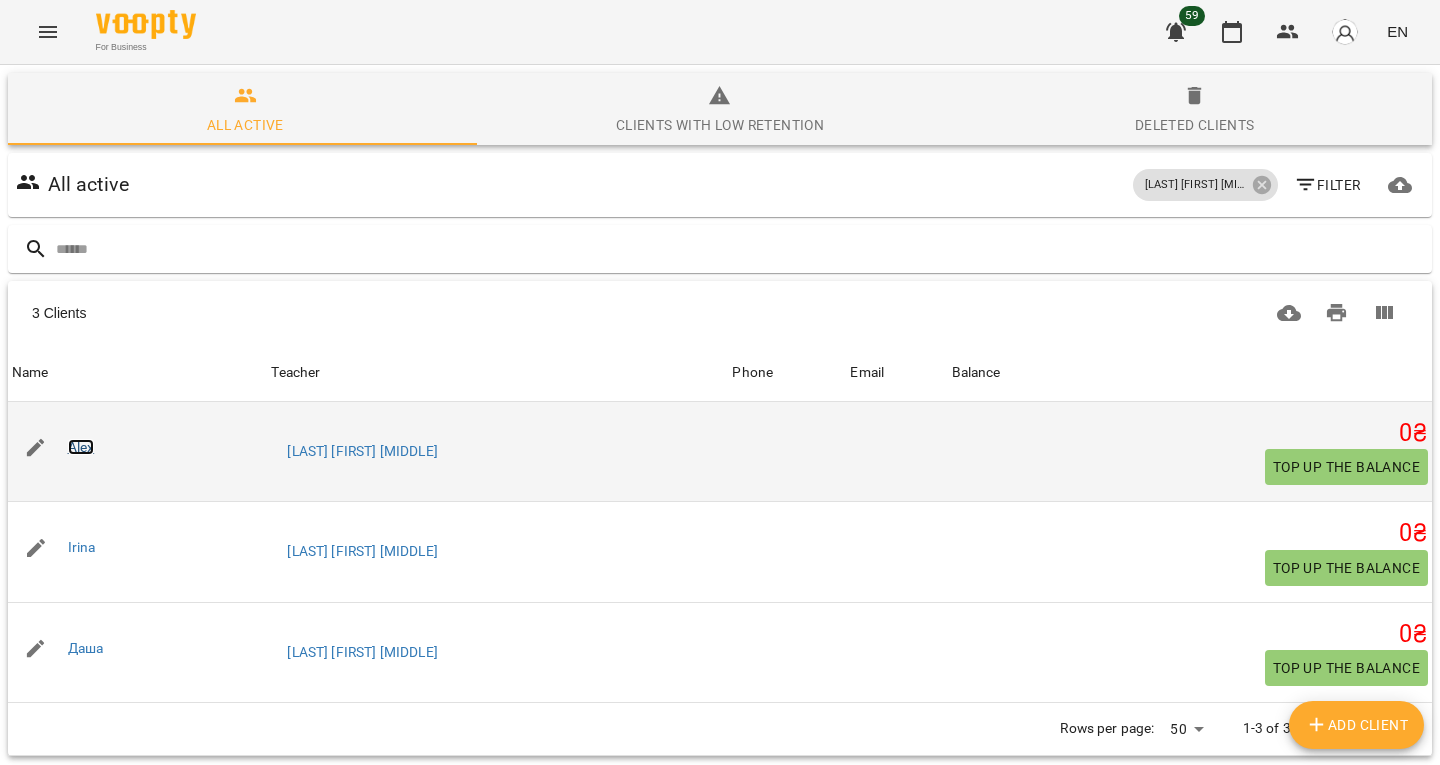 click on "Alex" at bounding box center (81, 447) 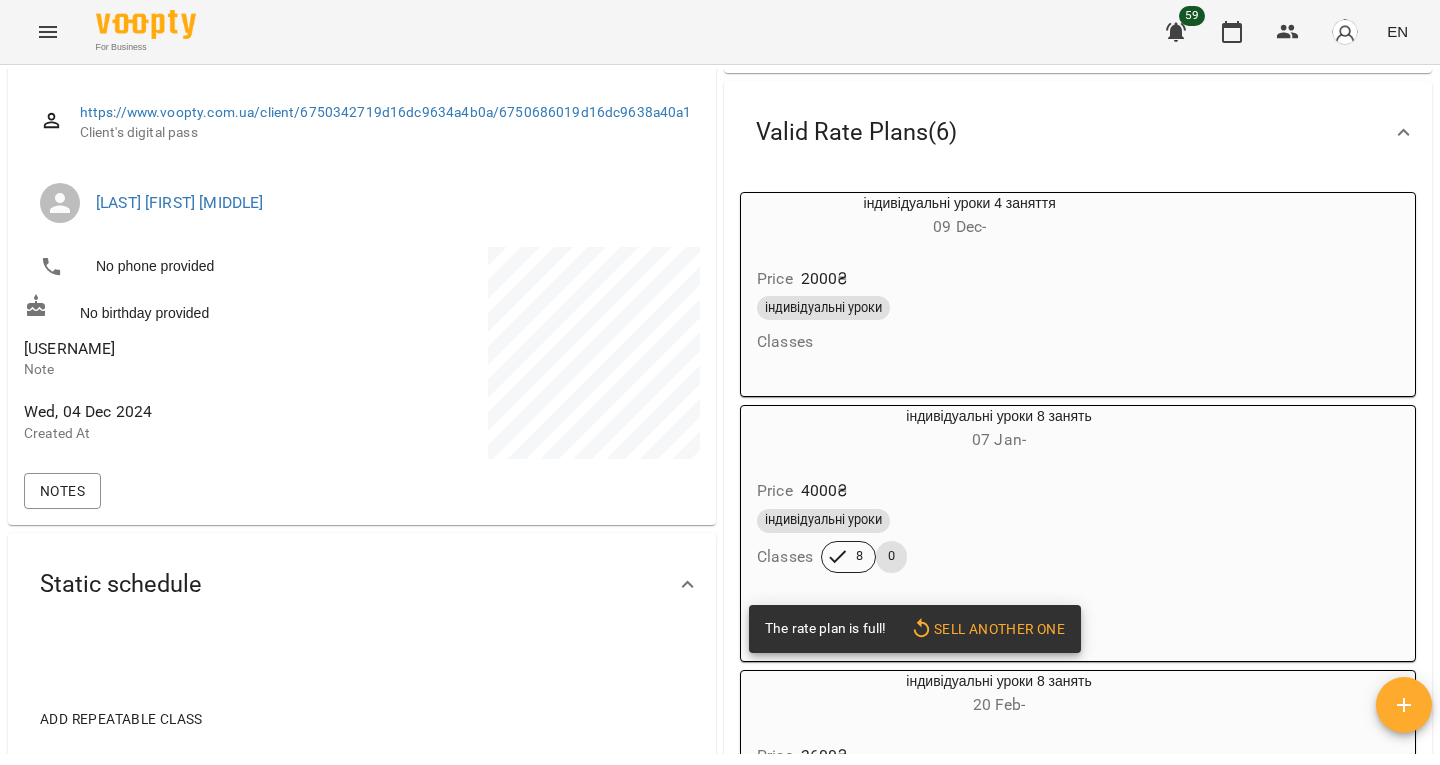 scroll, scrollTop: 0, scrollLeft: 0, axis: both 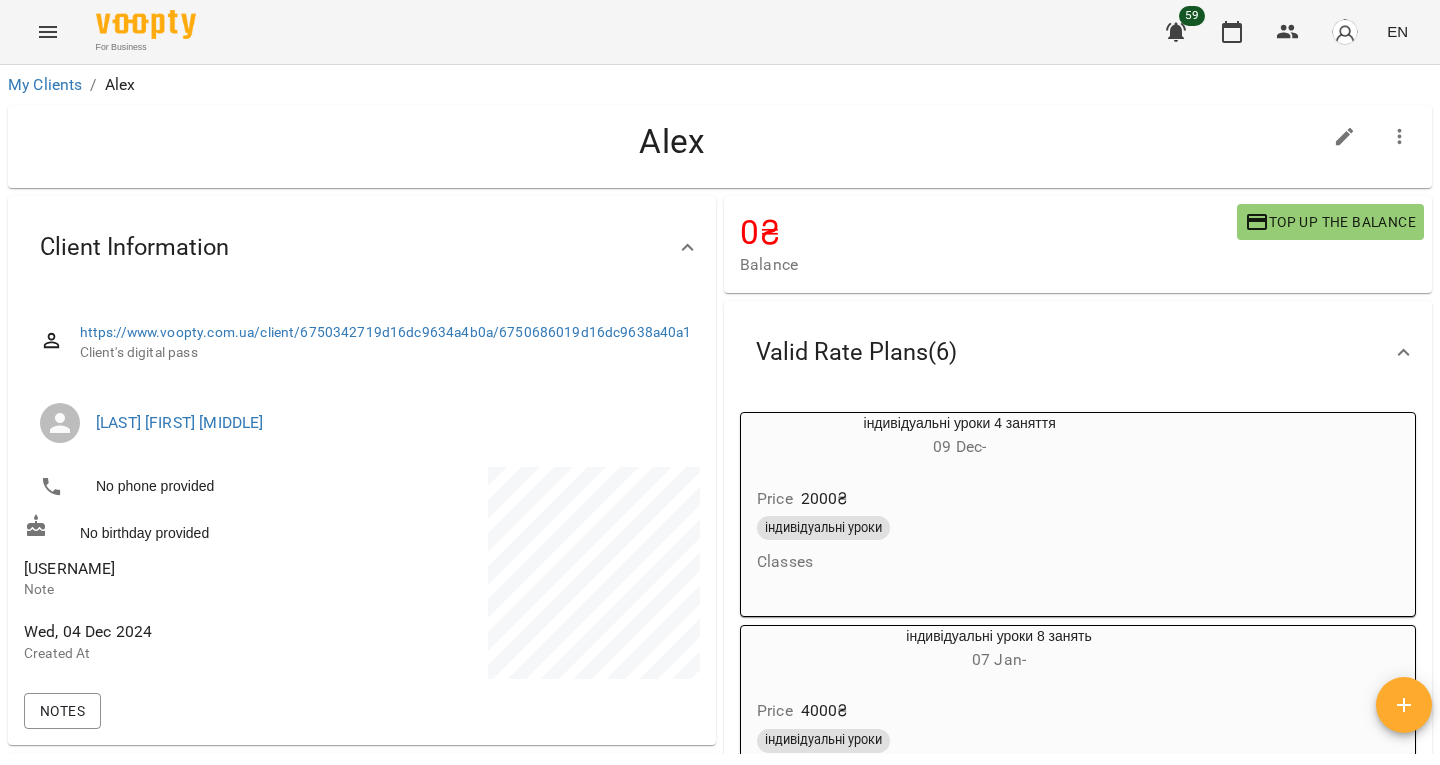 click on "My Clients / Alex" at bounding box center [720, 85] 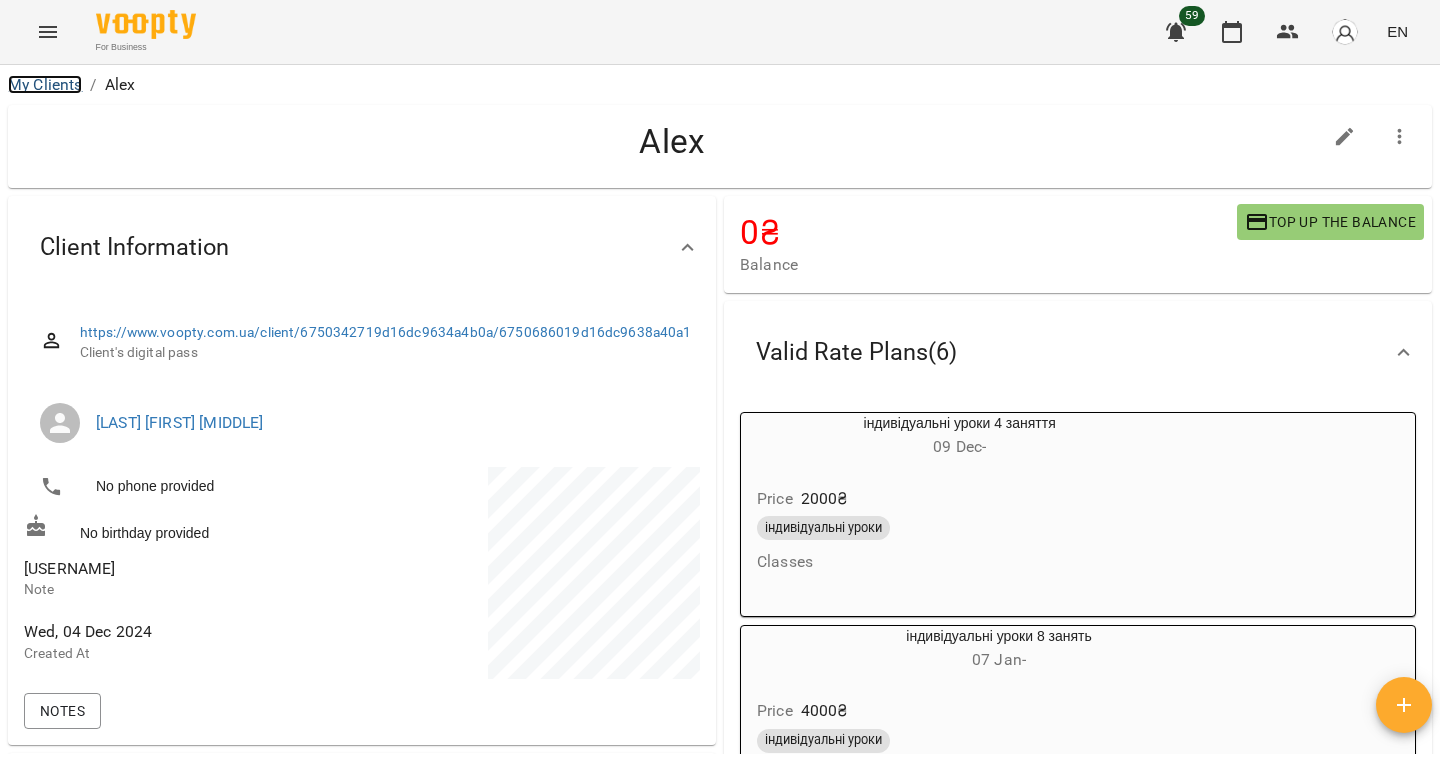click on "My Clients" at bounding box center [45, 84] 